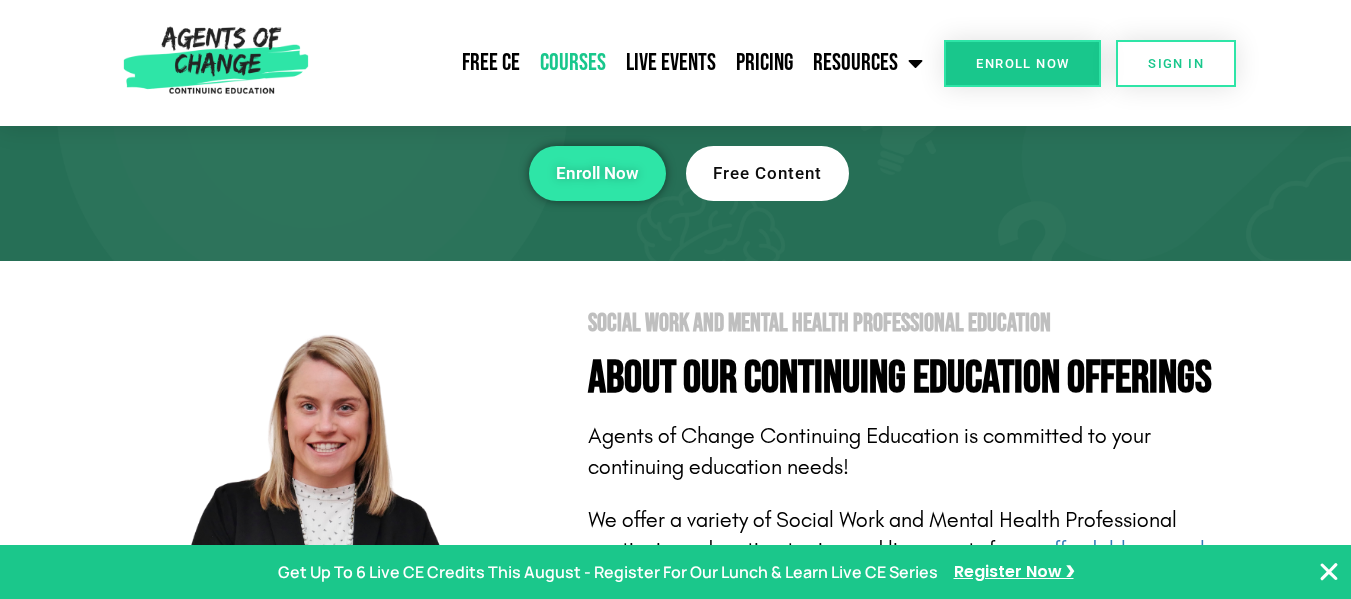 scroll, scrollTop: 200, scrollLeft: 0, axis: vertical 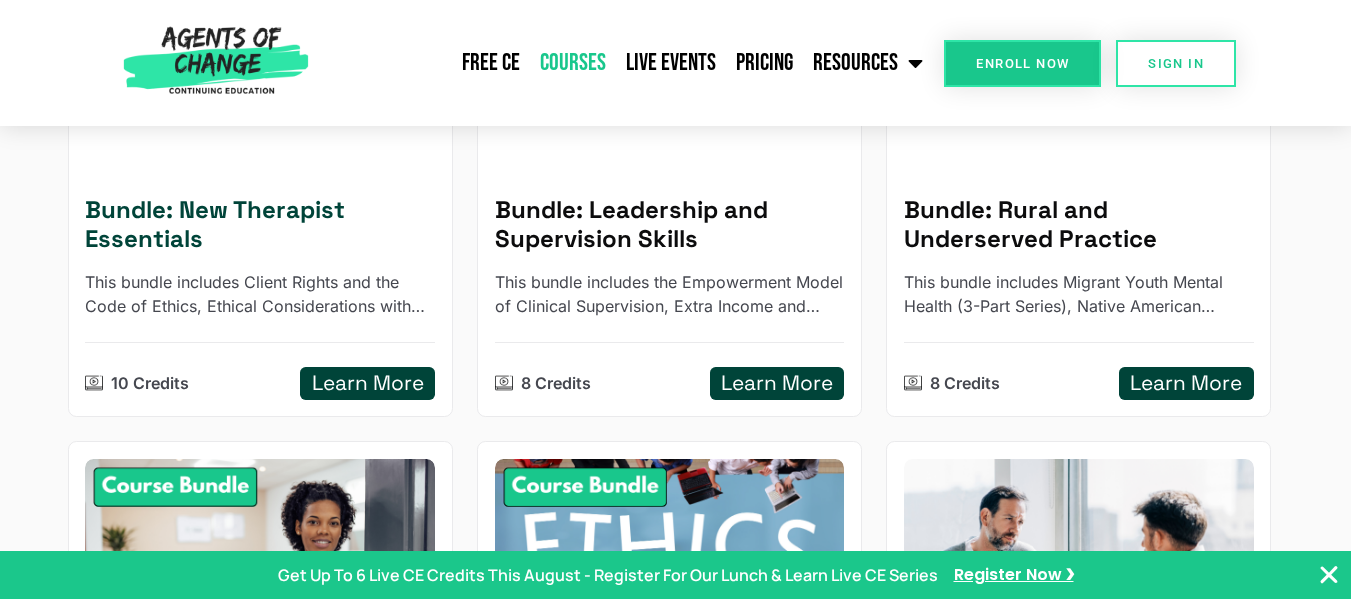 click on "Bundle: New Therapist Essentials" at bounding box center [260, 225] 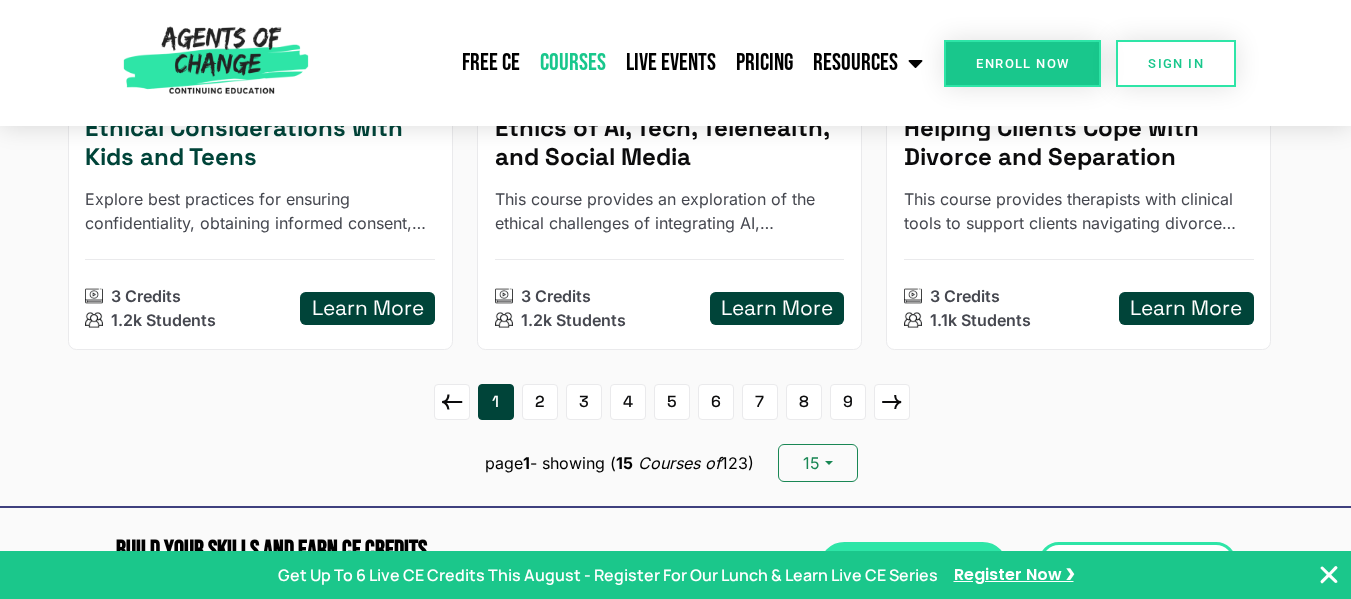 scroll, scrollTop: 2799, scrollLeft: 0, axis: vertical 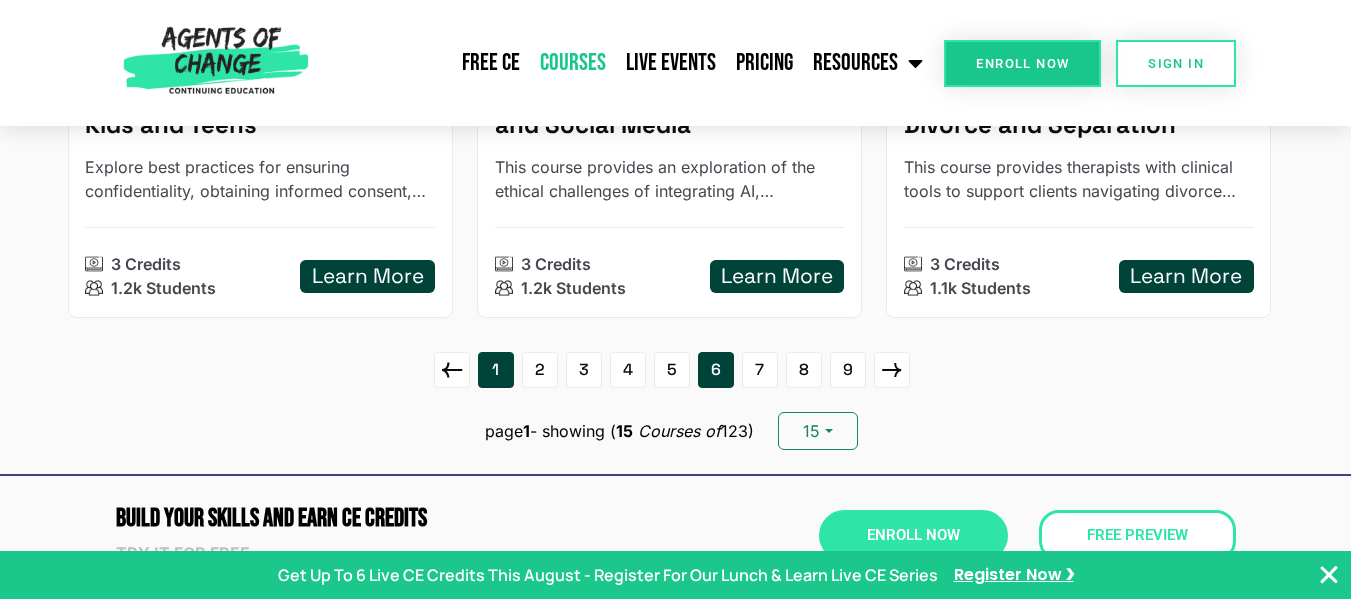 click on "6" at bounding box center (716, 370) 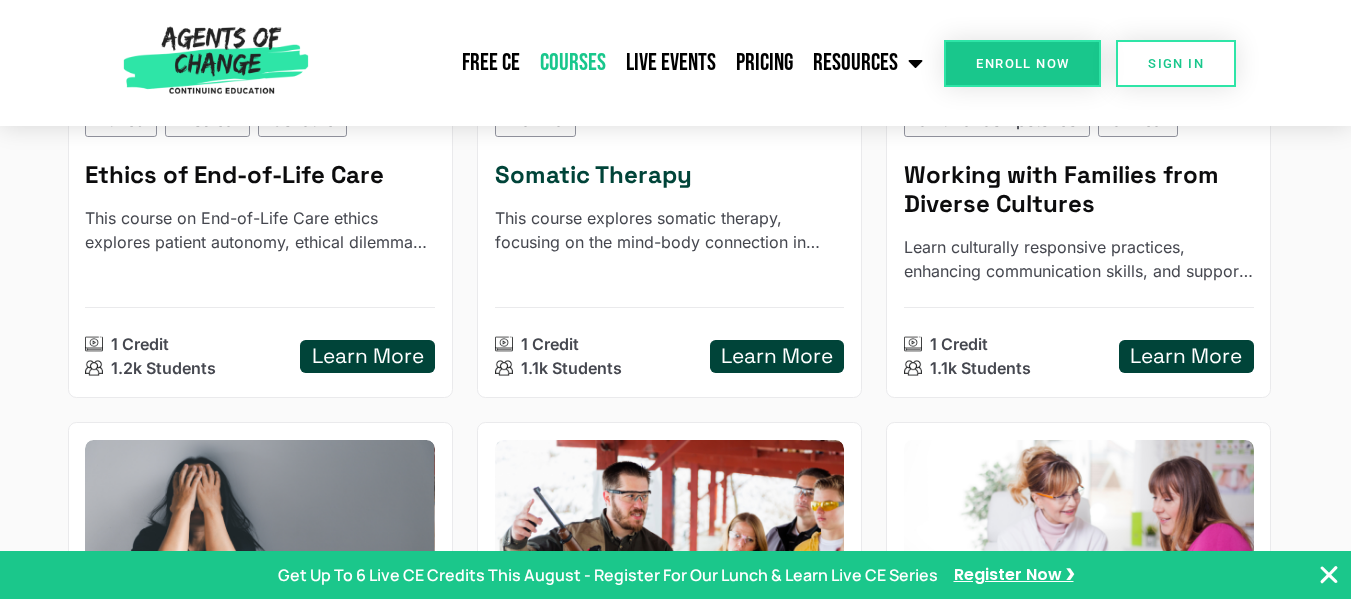 scroll, scrollTop: 1000, scrollLeft: 0, axis: vertical 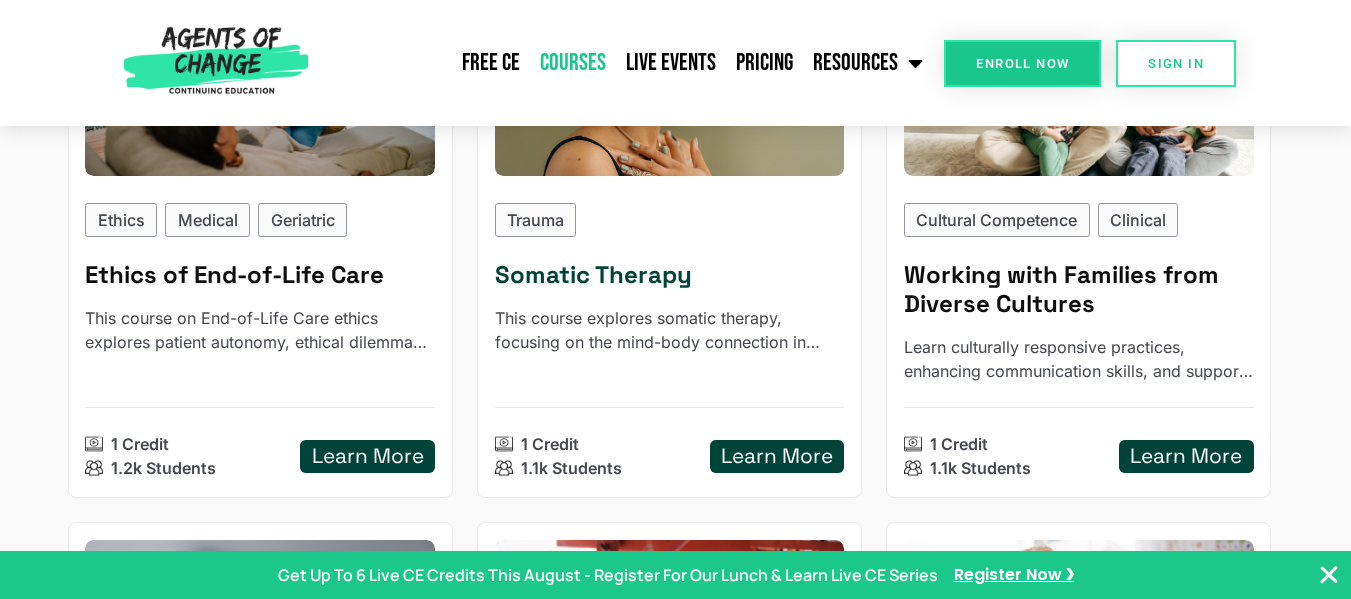 click on "Learn More" at bounding box center (777, 456) 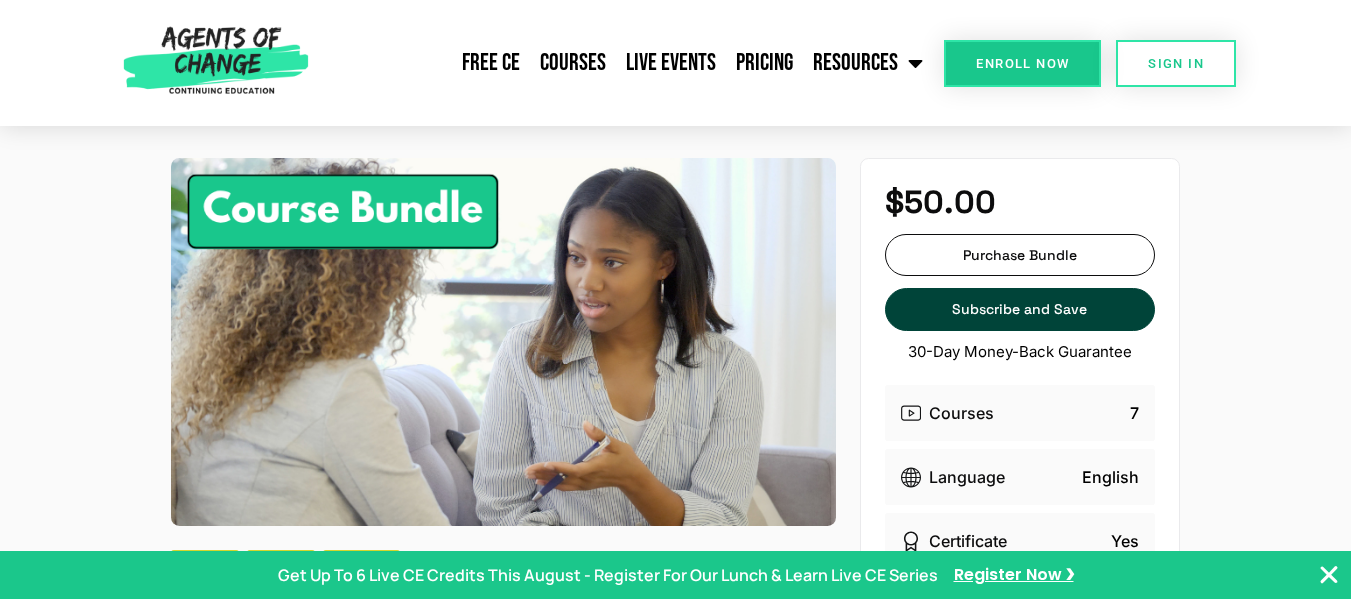 scroll, scrollTop: 0, scrollLeft: 0, axis: both 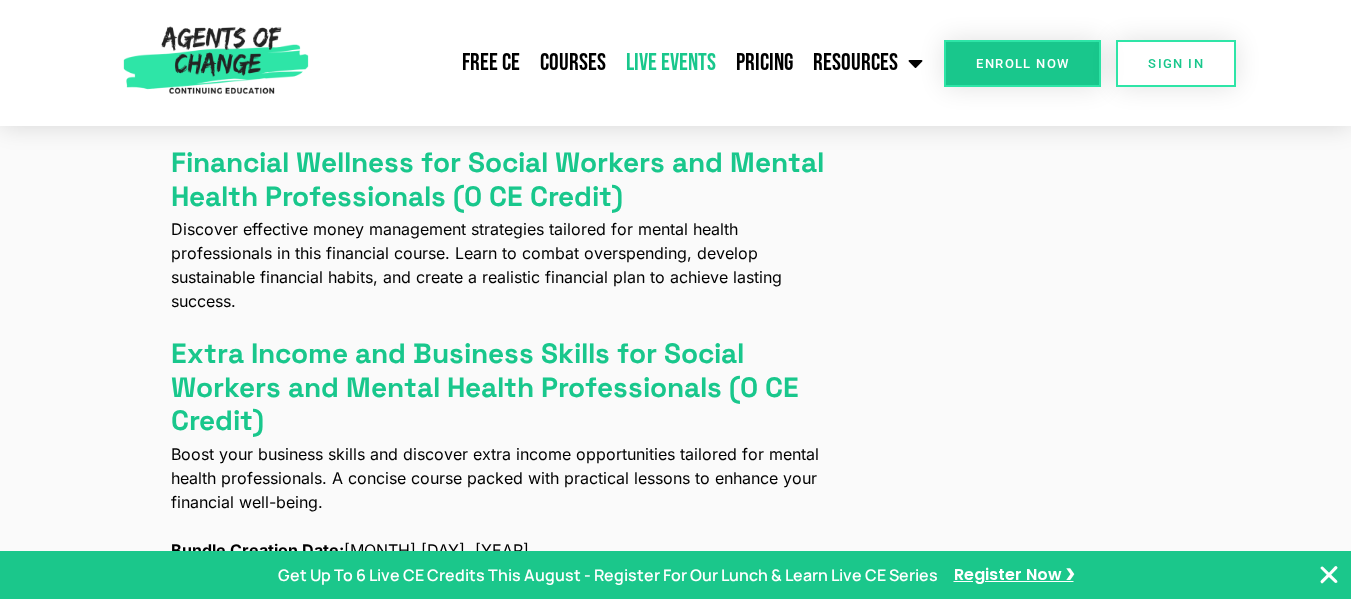 click on "Live Events" 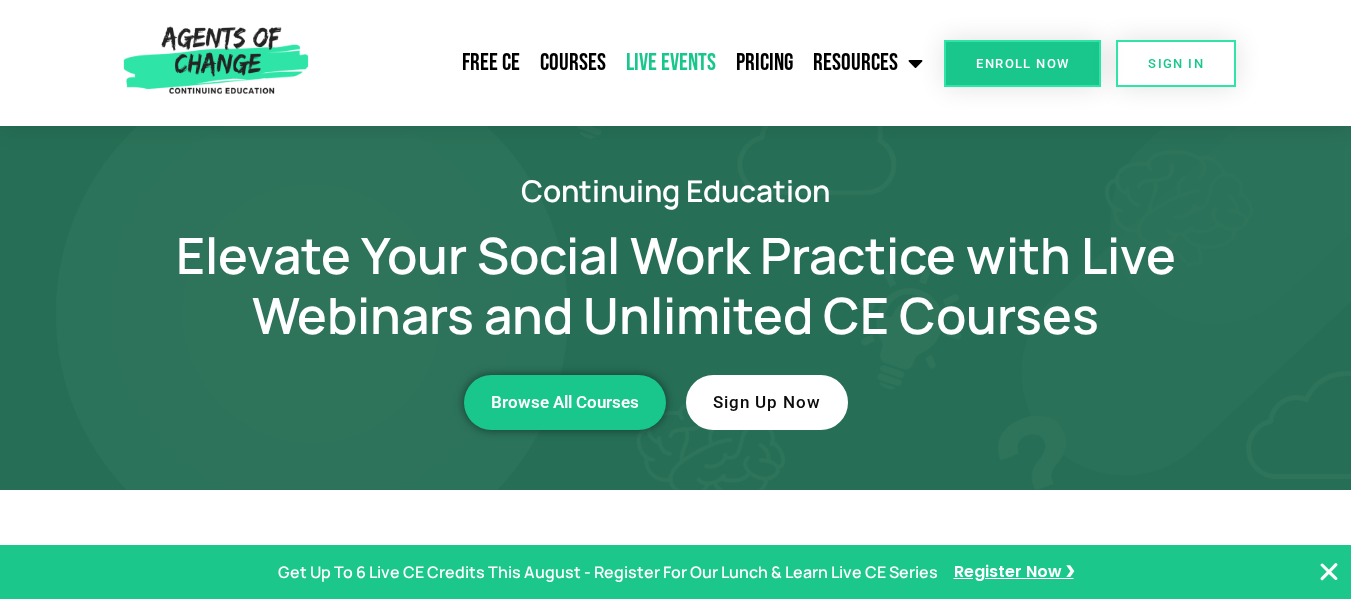 scroll, scrollTop: 1100, scrollLeft: 0, axis: vertical 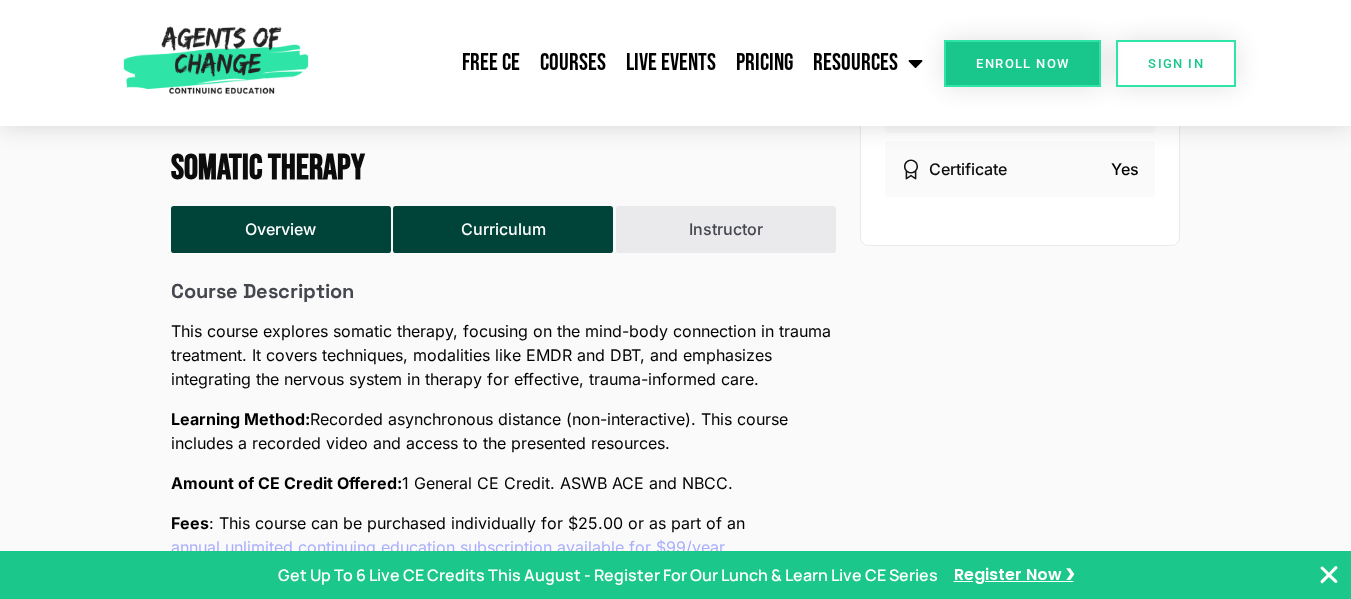 click on "Curriculum" at bounding box center (503, 229) 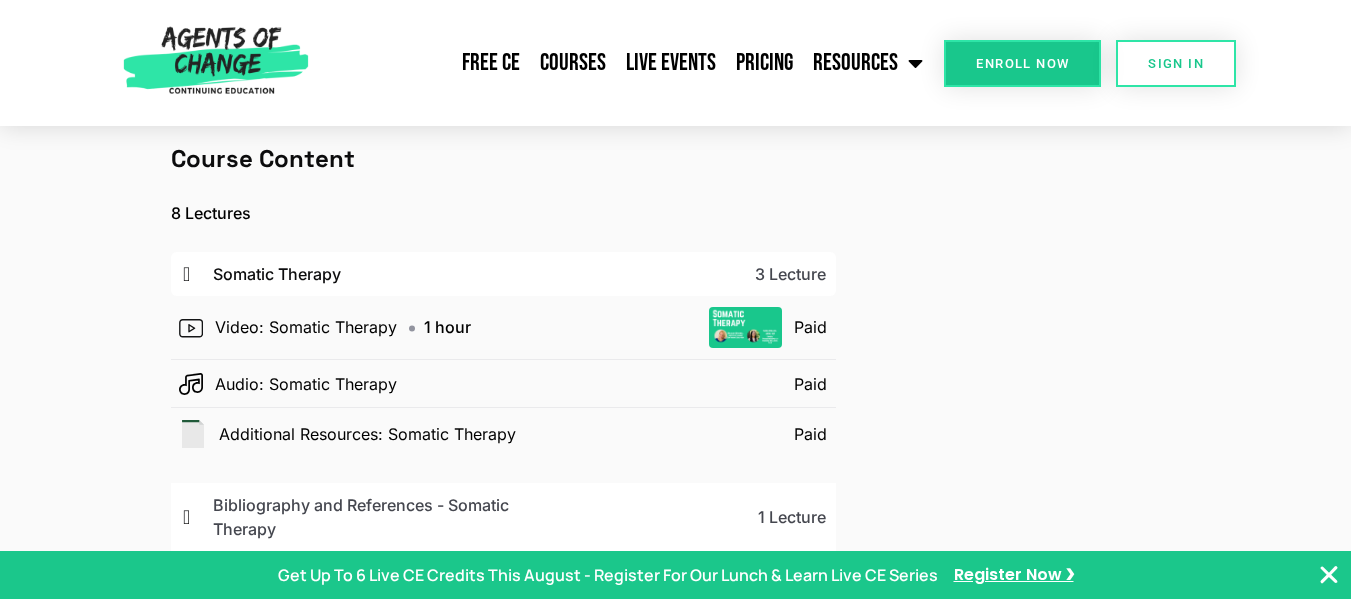 scroll, scrollTop: 600, scrollLeft: 0, axis: vertical 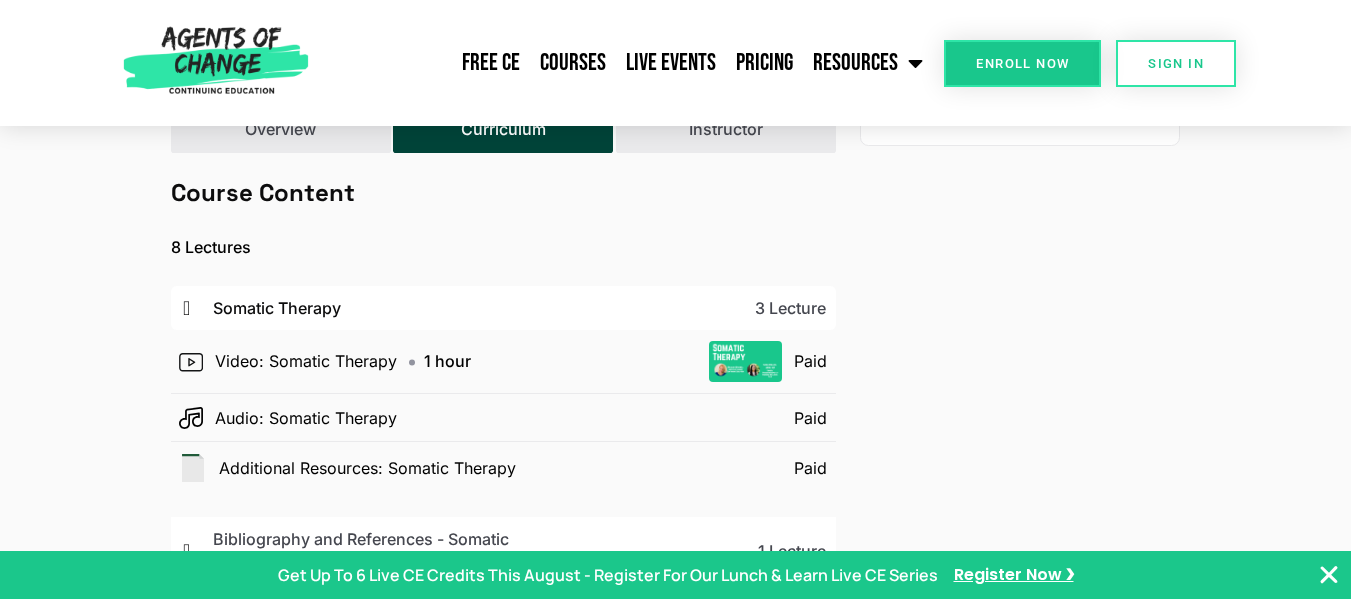 click 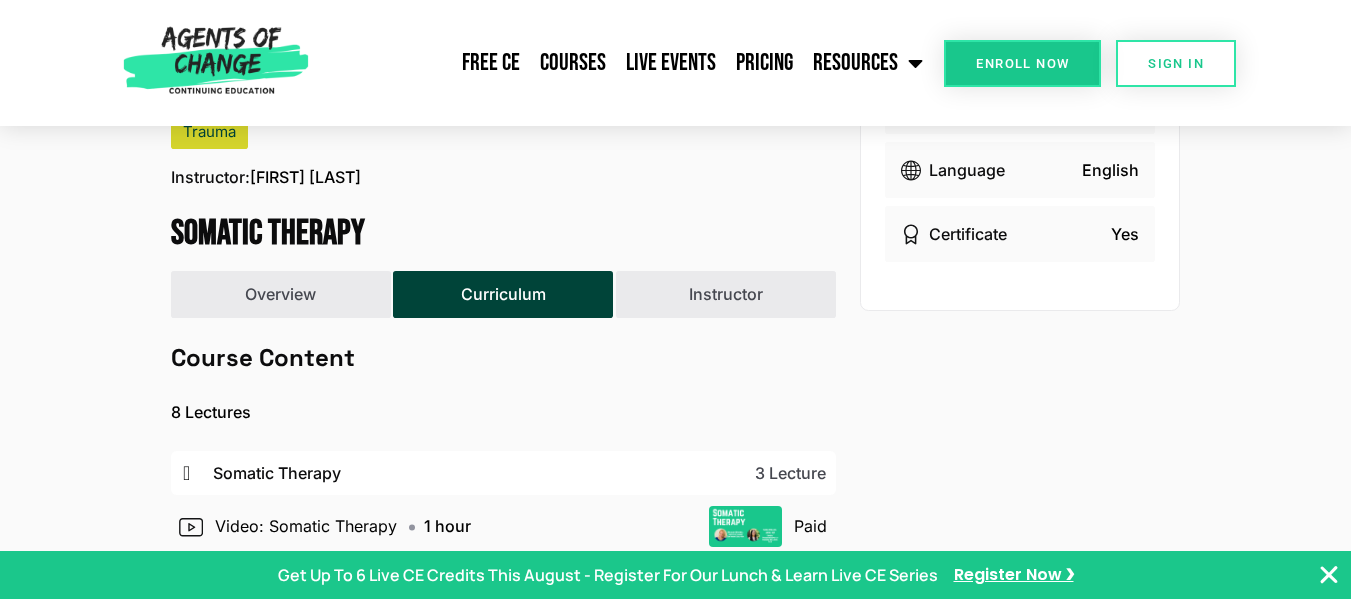 scroll, scrollTop: 400, scrollLeft: 0, axis: vertical 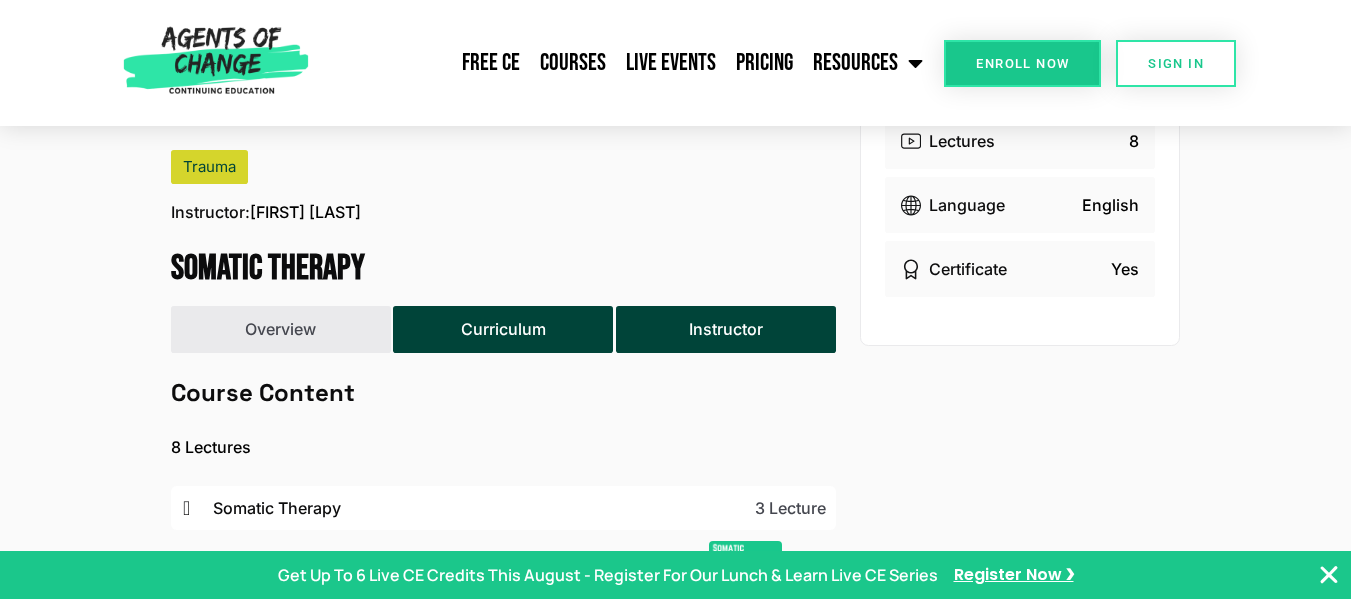 click on "Instructor" at bounding box center [726, 329] 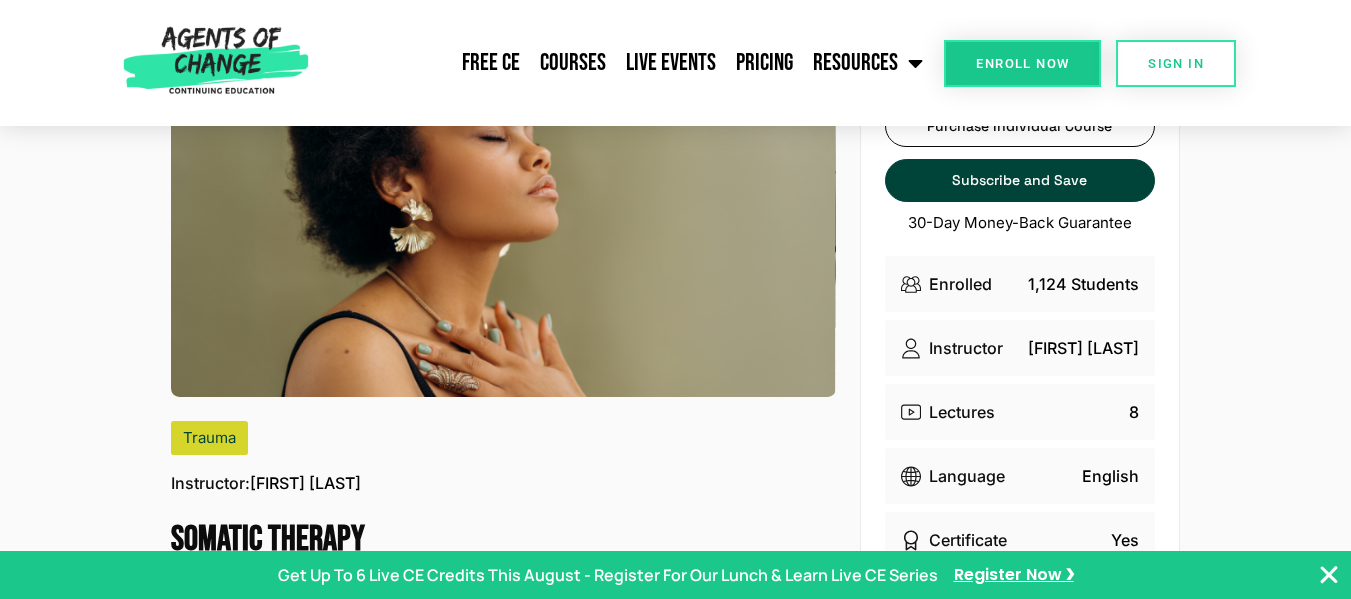 scroll, scrollTop: 0, scrollLeft: 0, axis: both 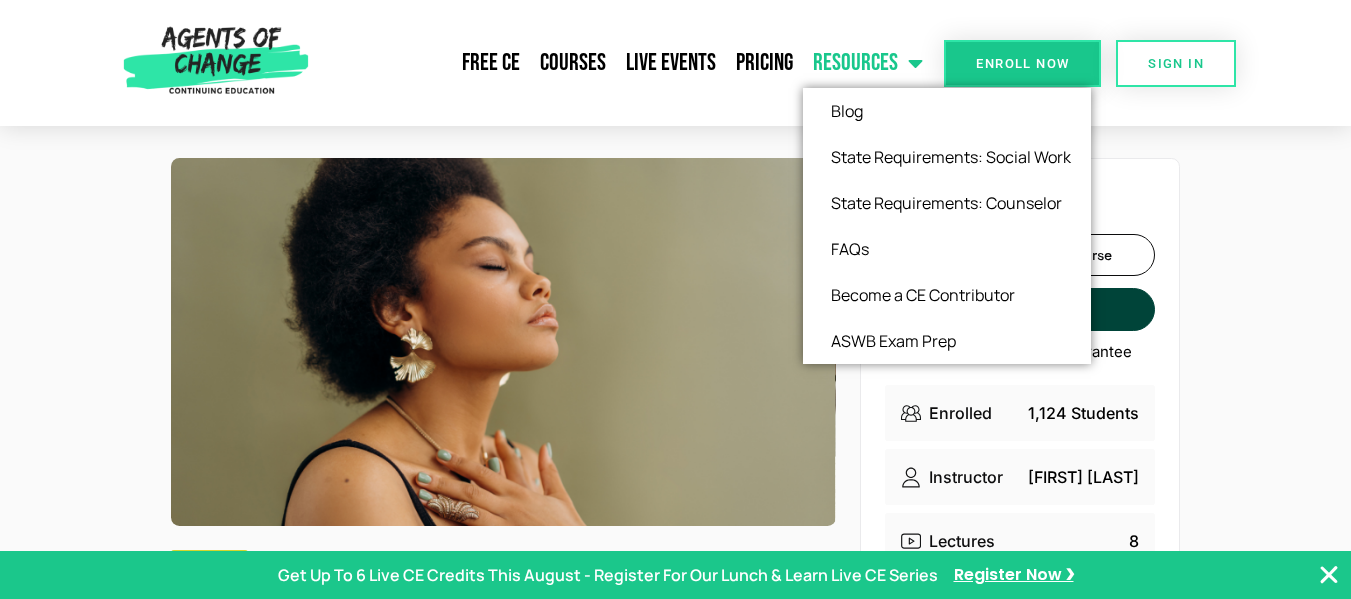 click on "Trauma Instructor:  [FIRST] [LAST] Somatic Therapy Overview Curriculum Instructor  Course Description  This course explores somatic therapy, focusing on the mind-body connection in trauma treatment. It covers techniques, modalities like EMDR and DBT, and emphasizes integrating the nervous system in therapy for effective, trauma-informed care. Learning Method:   Recorded asynchronous distance (non-interactive). This course includes a recorded video and access to the presented resources. Amount of CE Credit Offered:   1 General CE Credit. ASWB ACE and NBCC.  Fees : This course can be purchased individually for $25.00 or as part of an   annual unlimited continuing education subscription available for $99/year. Posttest : Following the course, the participant will take a 10 question posttest. A score of 70% correct is required to pass and obtain a certificate. If you do not pass the posttest, it can be re-taken after fully reviewing the materials again.  Certificate of Completion :  Content Level: [FIRST] [LAST]" at bounding box center [676, 850] 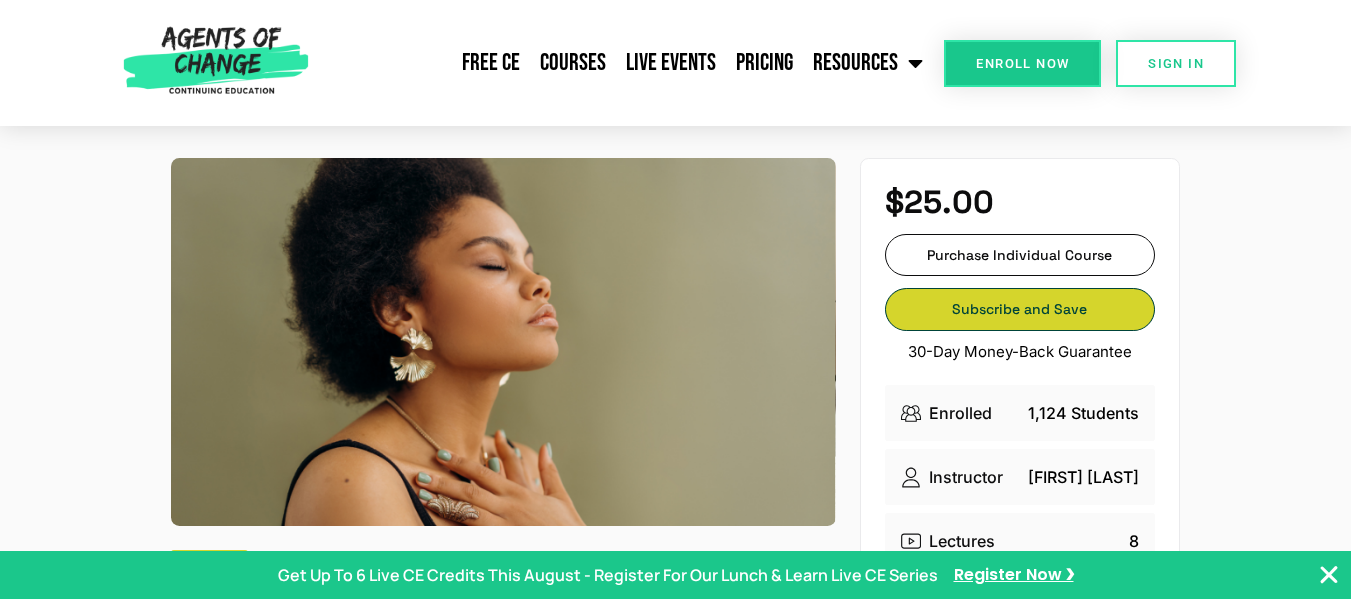 click on "Subscribe and Save" at bounding box center (1020, 310) 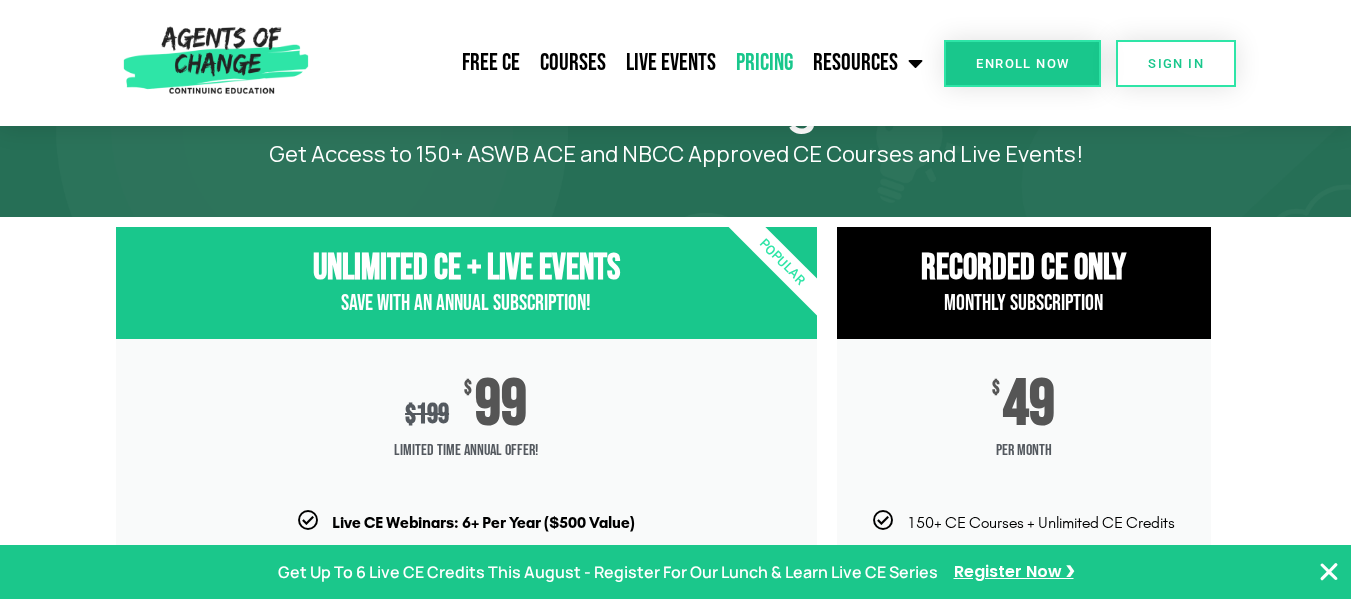 scroll, scrollTop: 100, scrollLeft: 0, axis: vertical 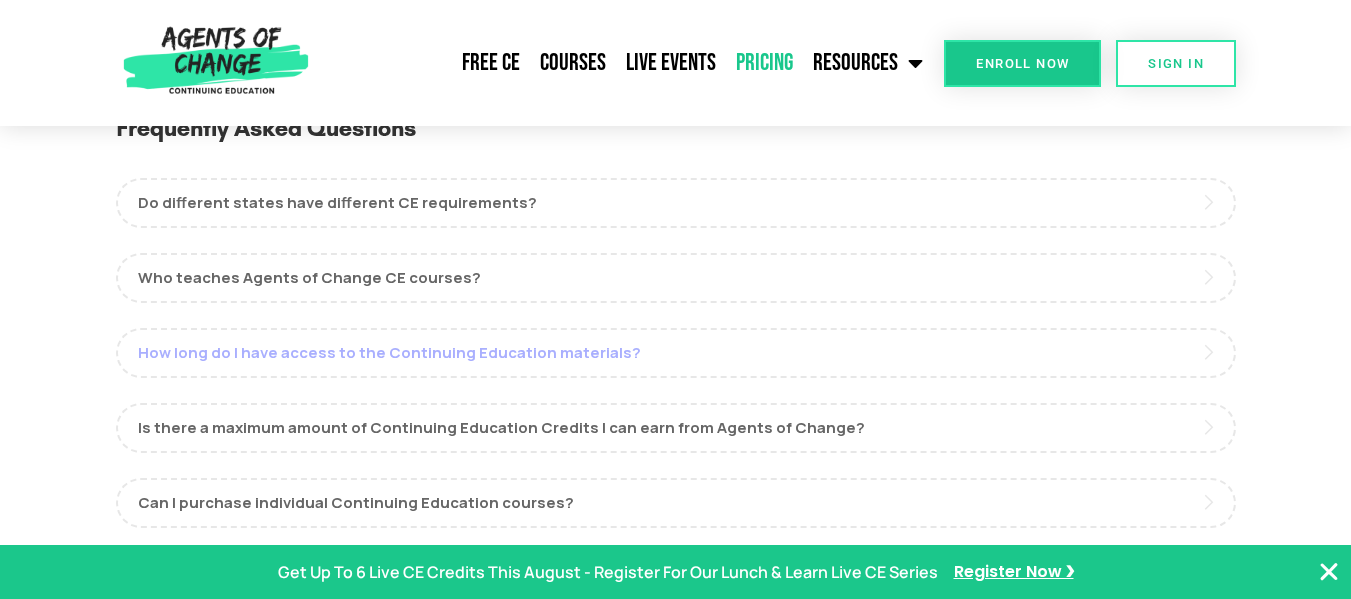 click on "How long do I have access to the Continuing Education materials?" at bounding box center [676, 353] 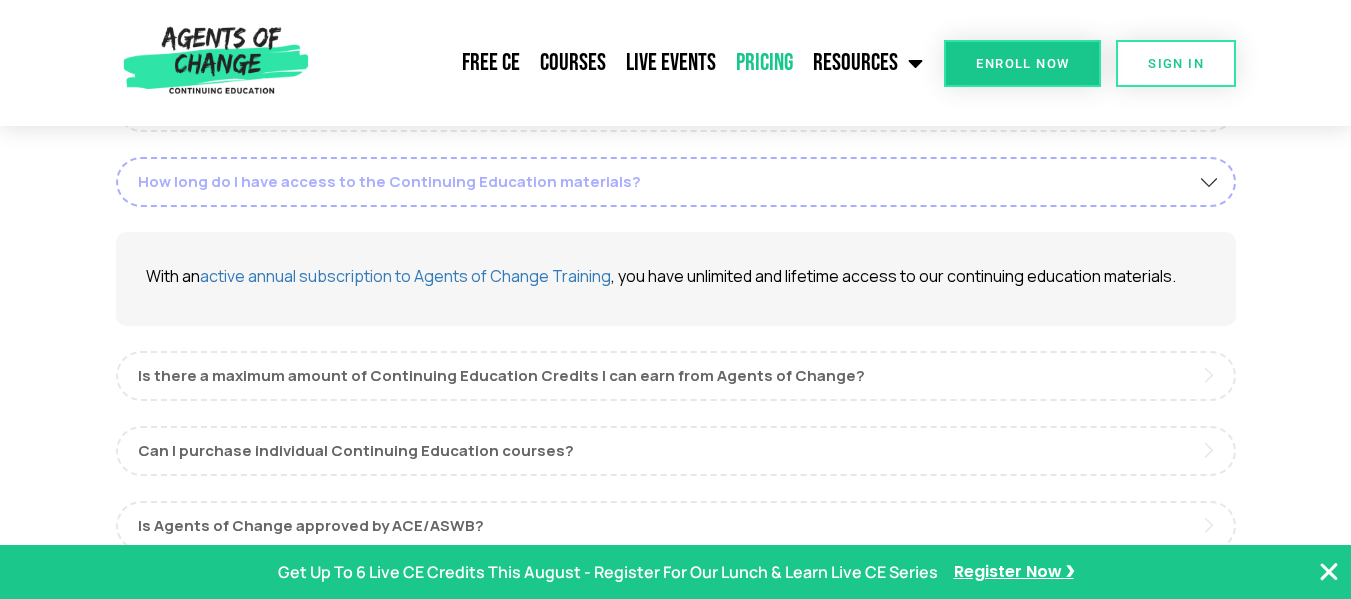 scroll, scrollTop: 1200, scrollLeft: 0, axis: vertical 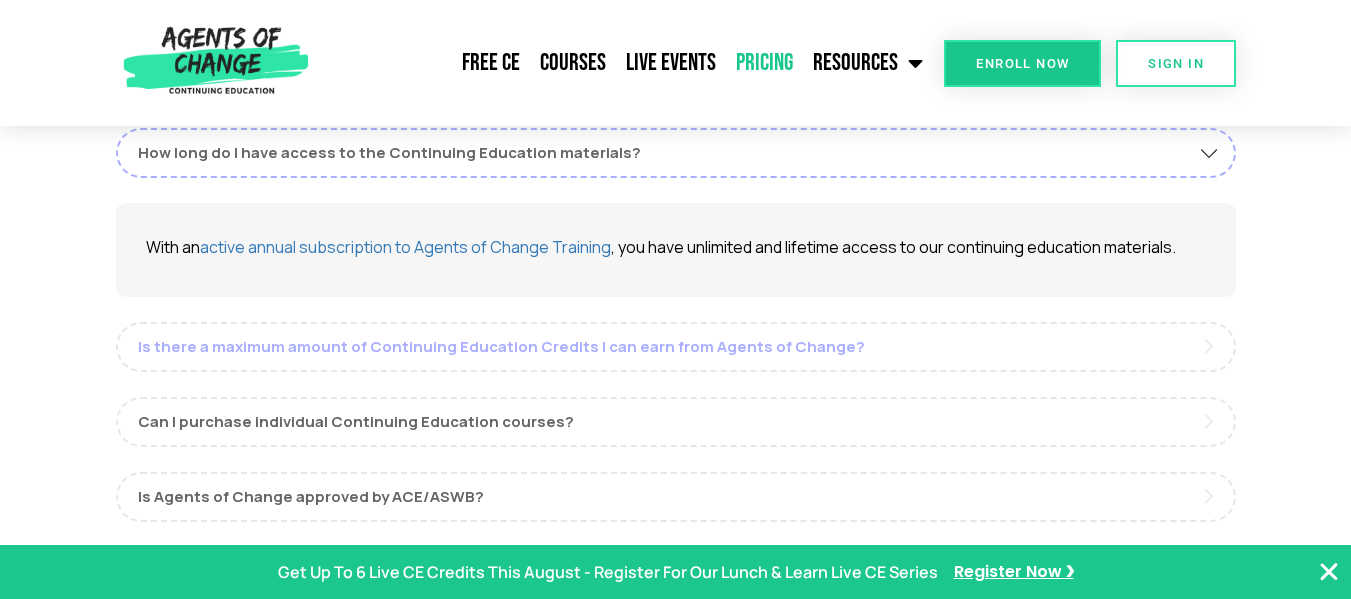 click on "Is there a maximum amount of Continuing Education Credits I can earn from Agents of Change?" at bounding box center (676, 347) 